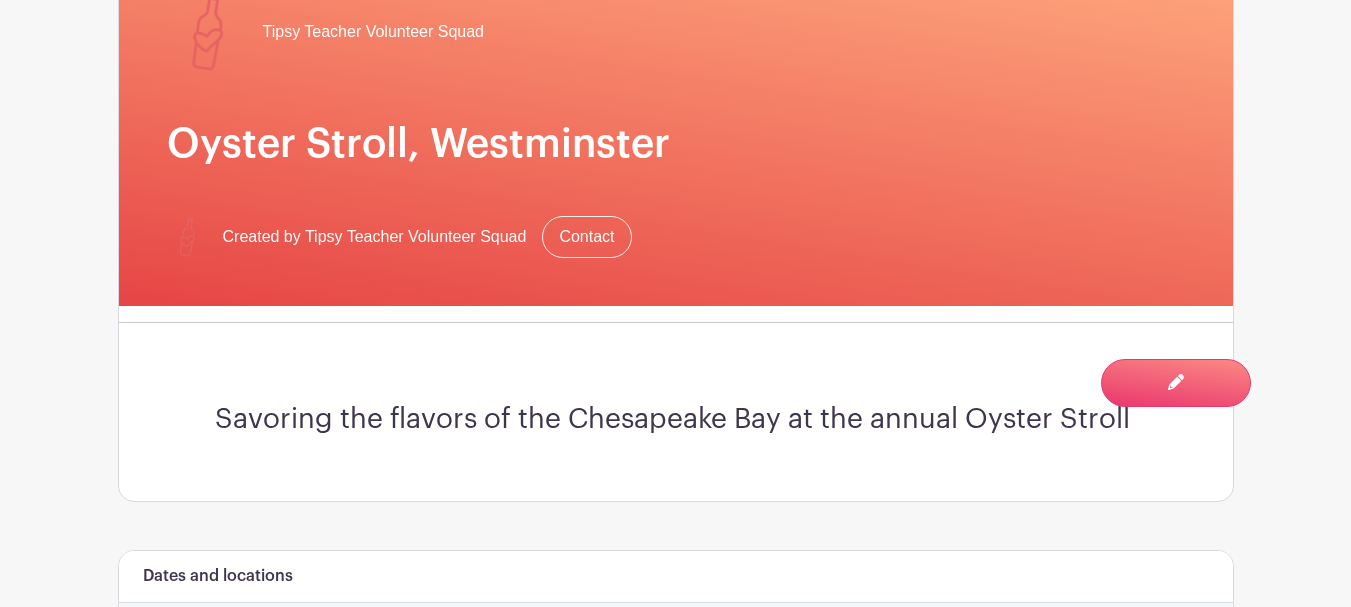 scroll, scrollTop: 0, scrollLeft: 0, axis: both 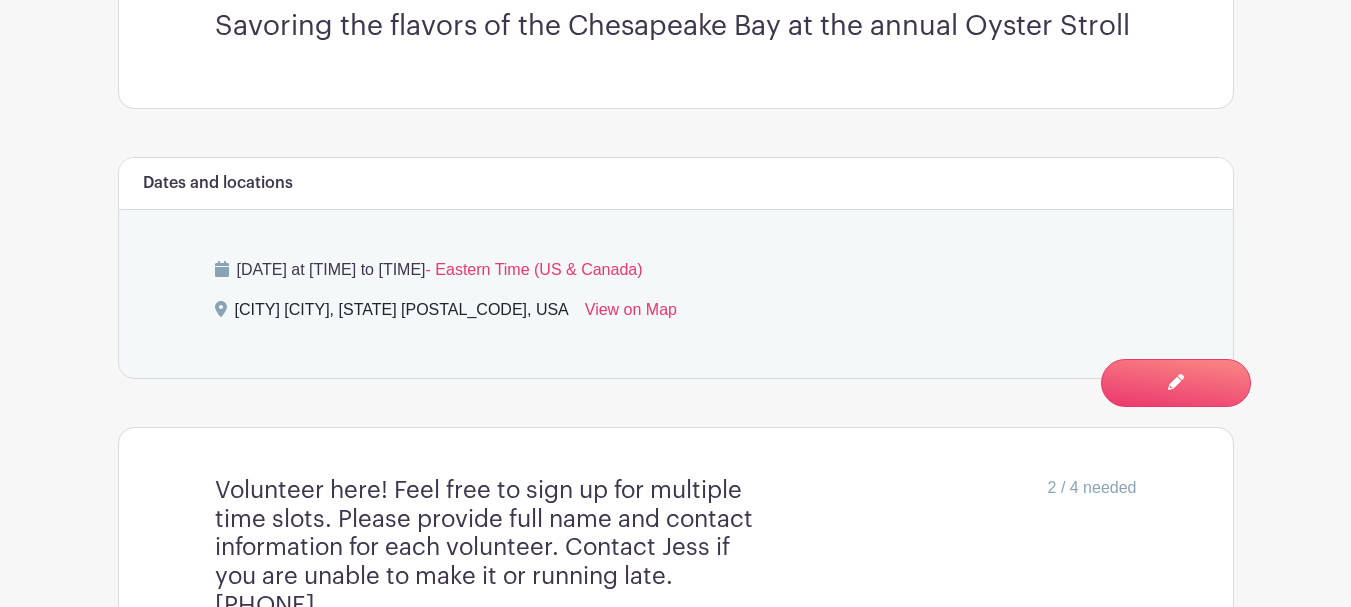 drag, startPoint x: 233, startPoint y: 307, endPoint x: 616, endPoint y: 322, distance: 383.2936 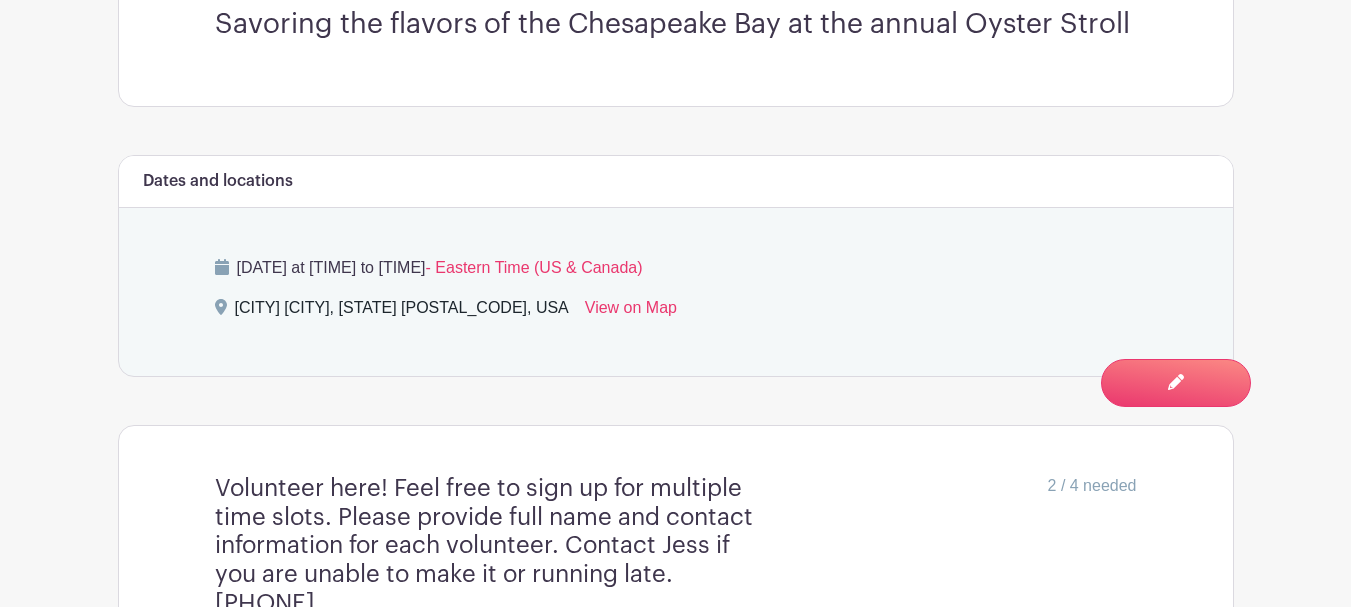 scroll, scrollTop: 700, scrollLeft: 0, axis: vertical 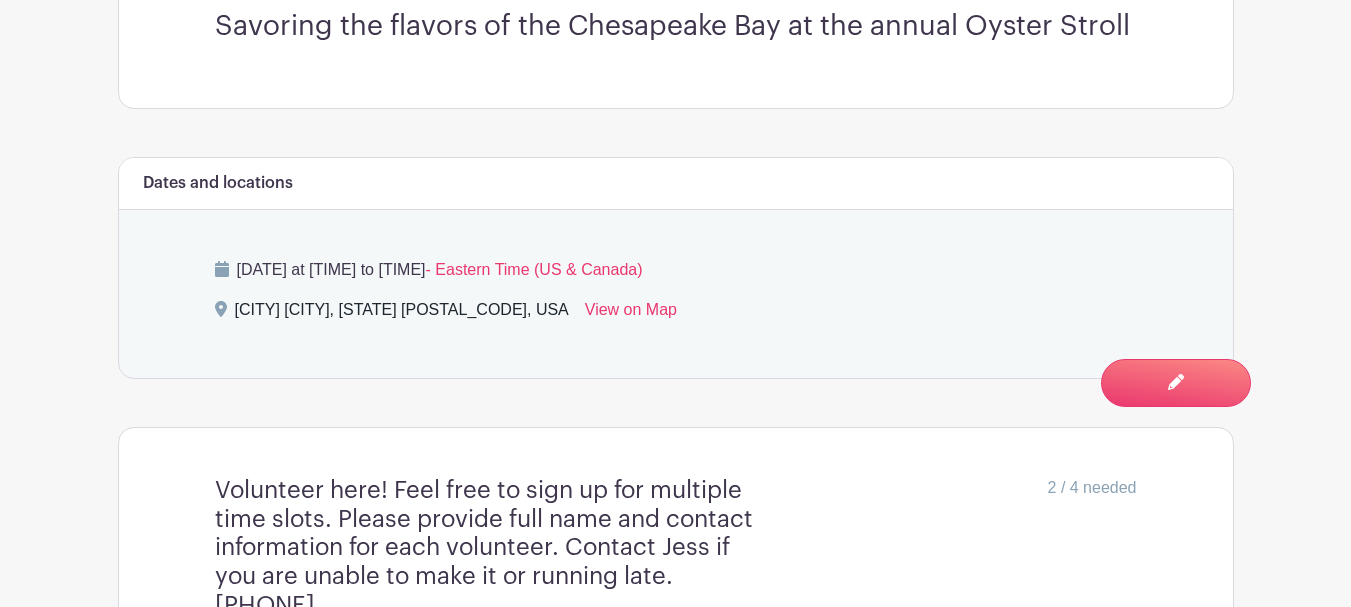 click on "[CITY] [CITY], [STATE] [POSTAL_CODE], USA" at bounding box center (402, 314) 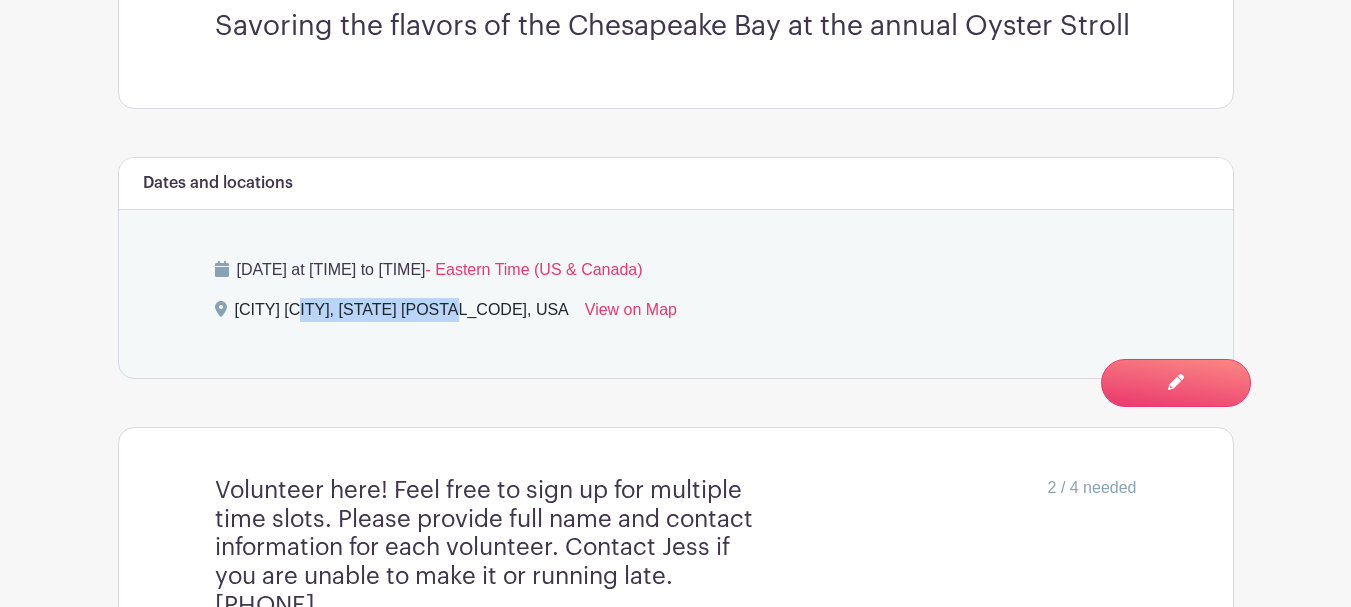 drag, startPoint x: 399, startPoint y: 307, endPoint x: 250, endPoint y: 292, distance: 149.75313 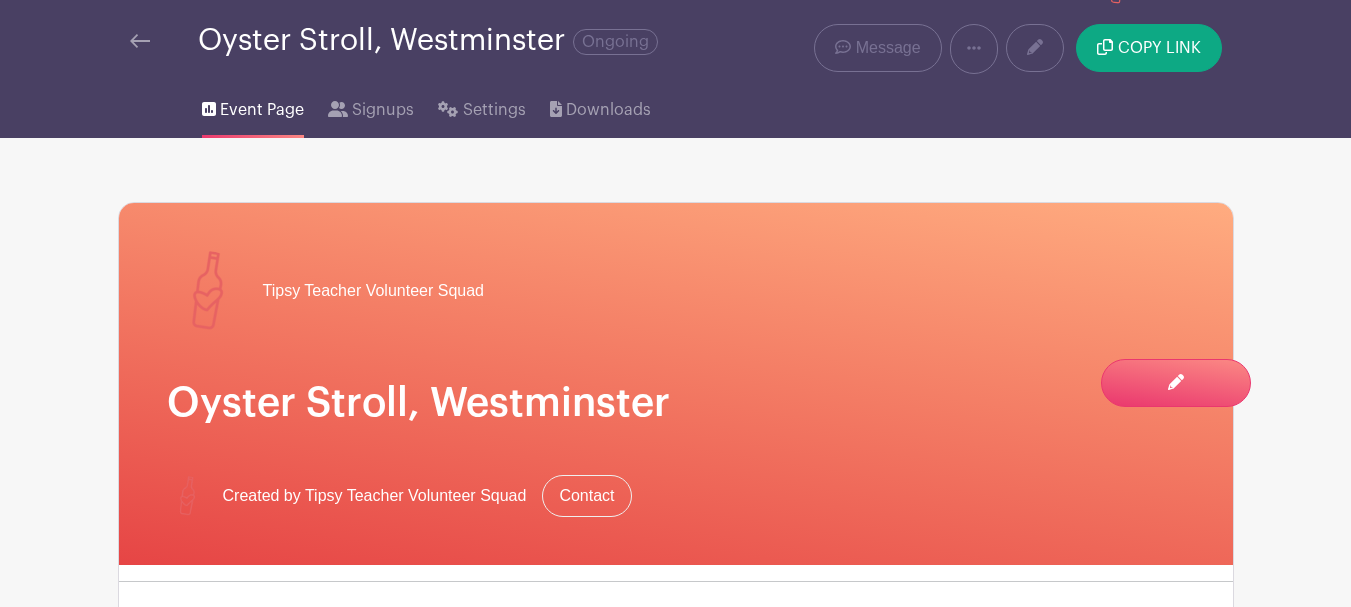 scroll, scrollTop: 0, scrollLeft: 0, axis: both 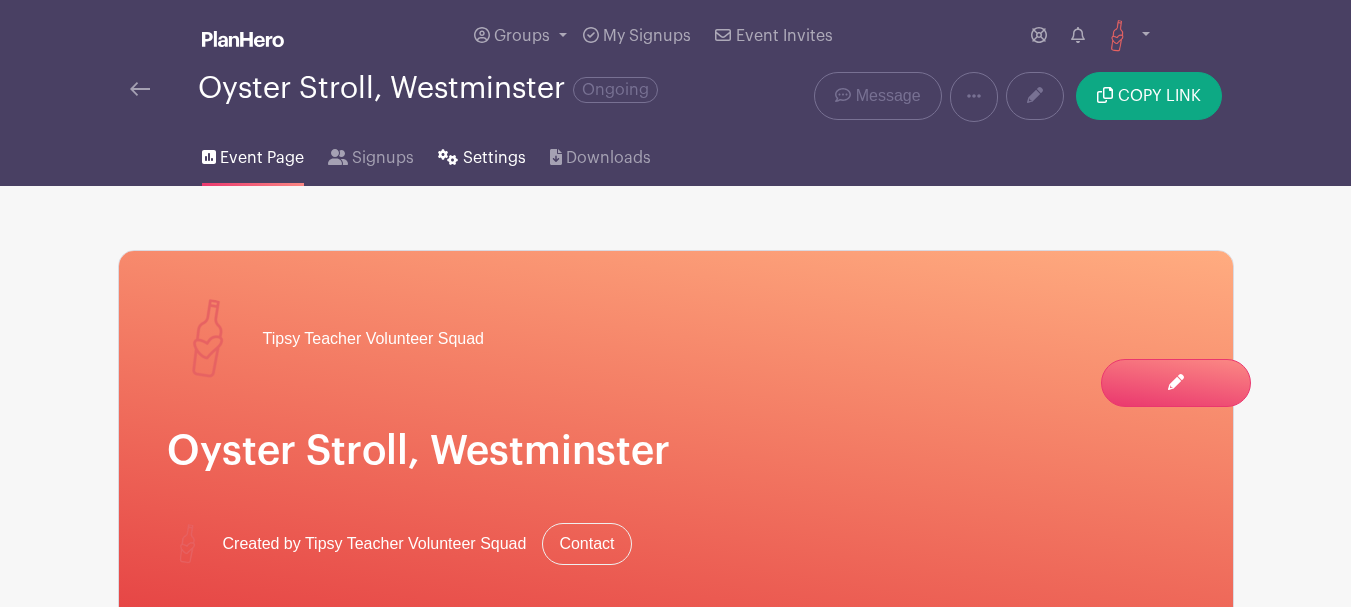 click on "Settings" at bounding box center (494, 158) 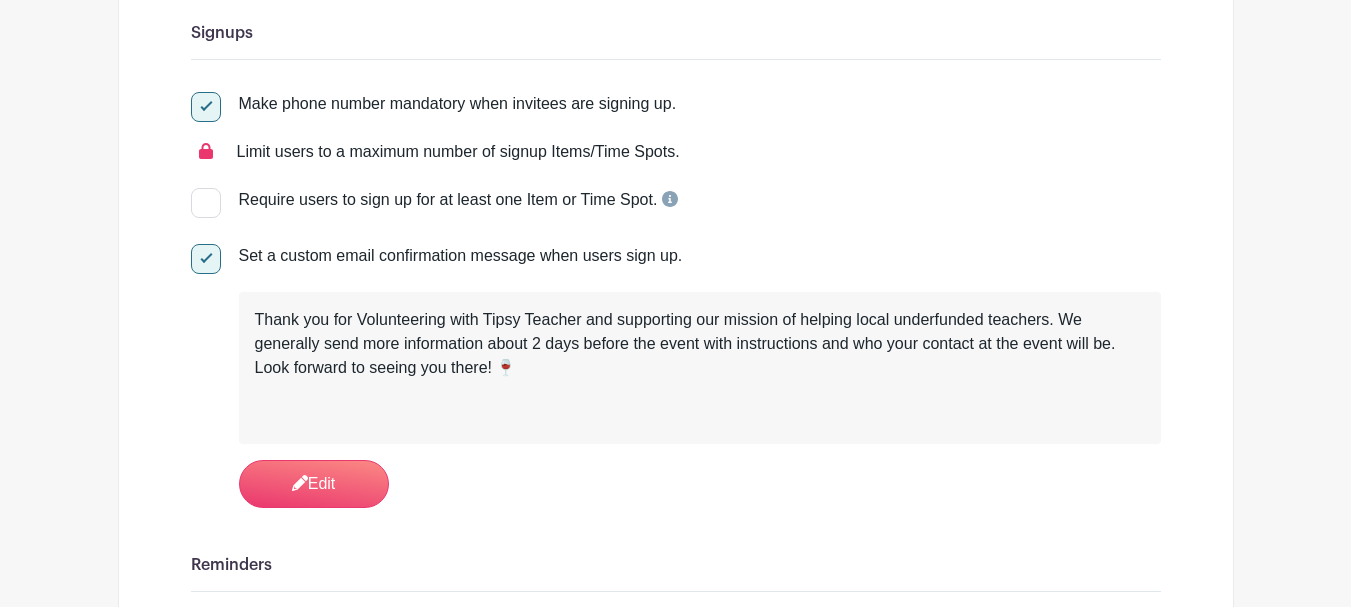scroll, scrollTop: 100, scrollLeft: 0, axis: vertical 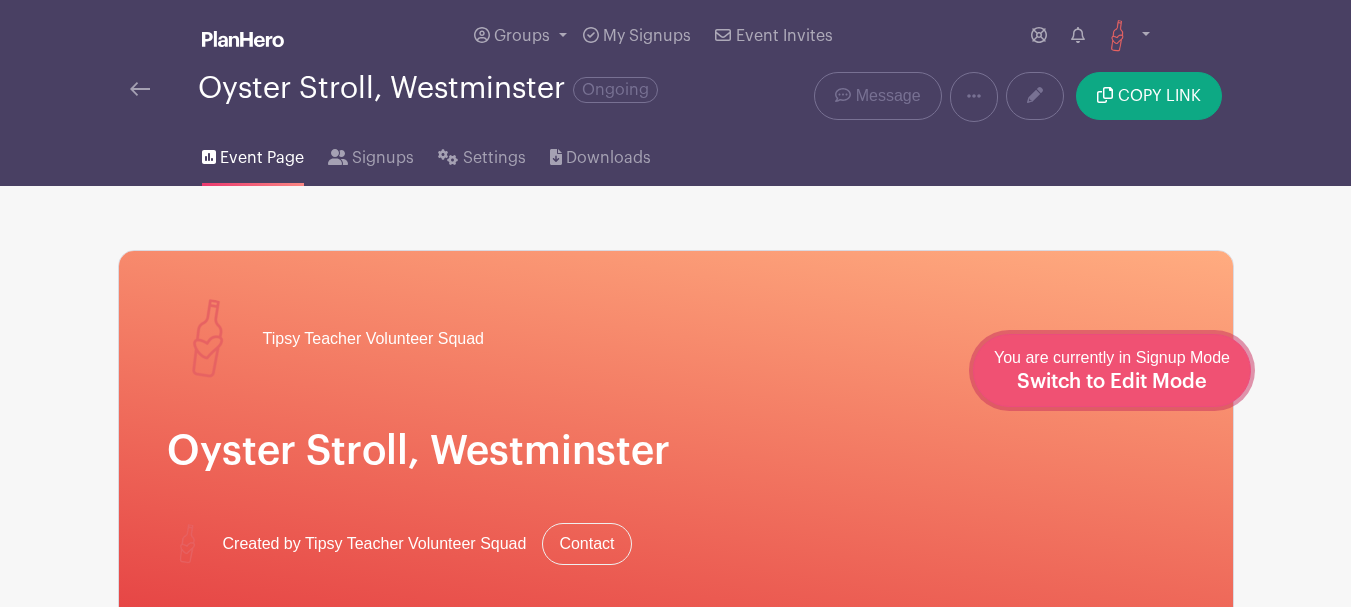 click on "Switch to Edit Mode" at bounding box center (1112, 382) 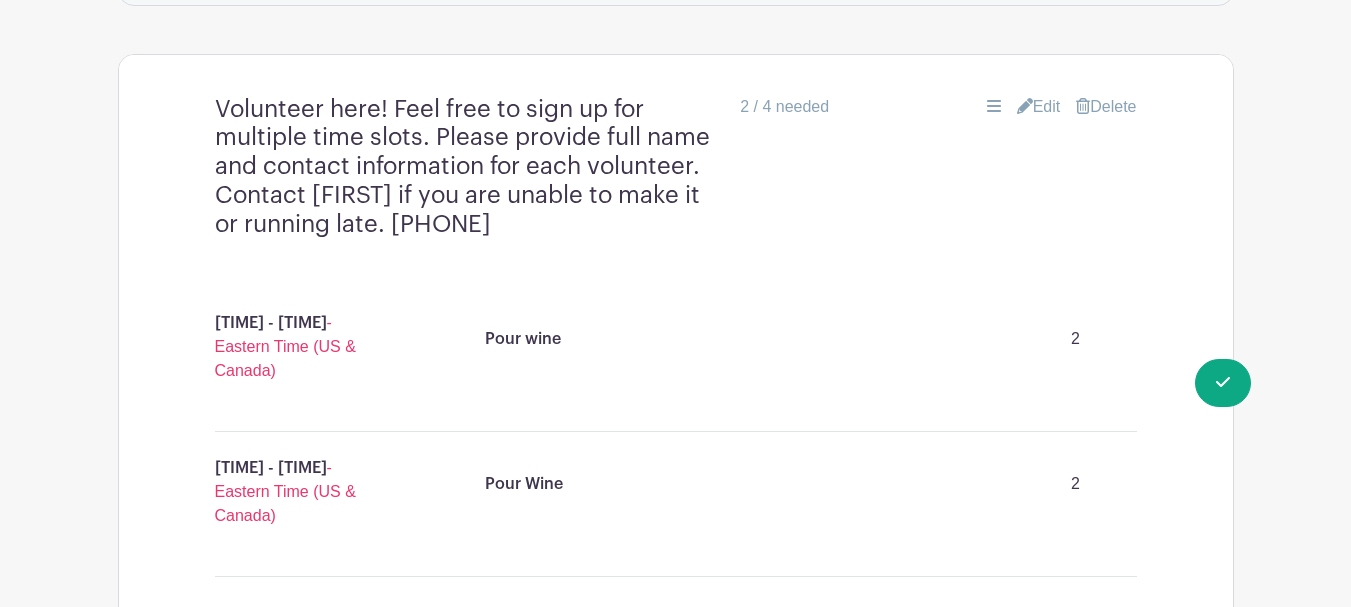 scroll, scrollTop: 1100, scrollLeft: 0, axis: vertical 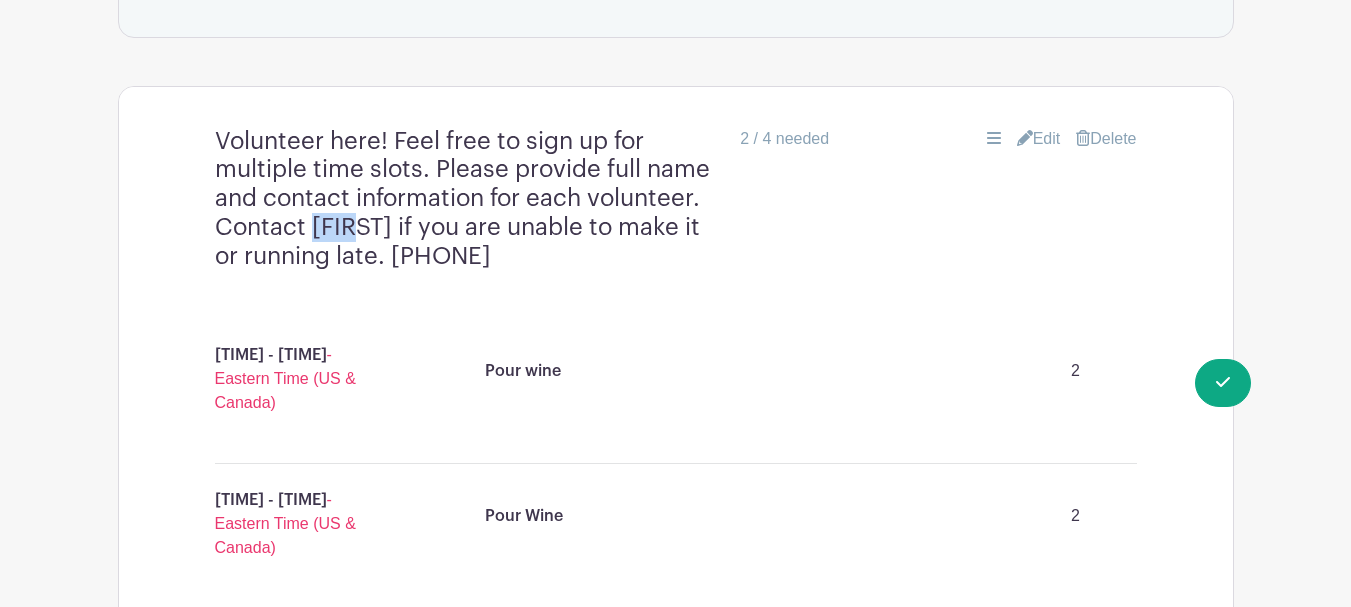 drag, startPoint x: 310, startPoint y: 225, endPoint x: 361, endPoint y: 224, distance: 51.009804 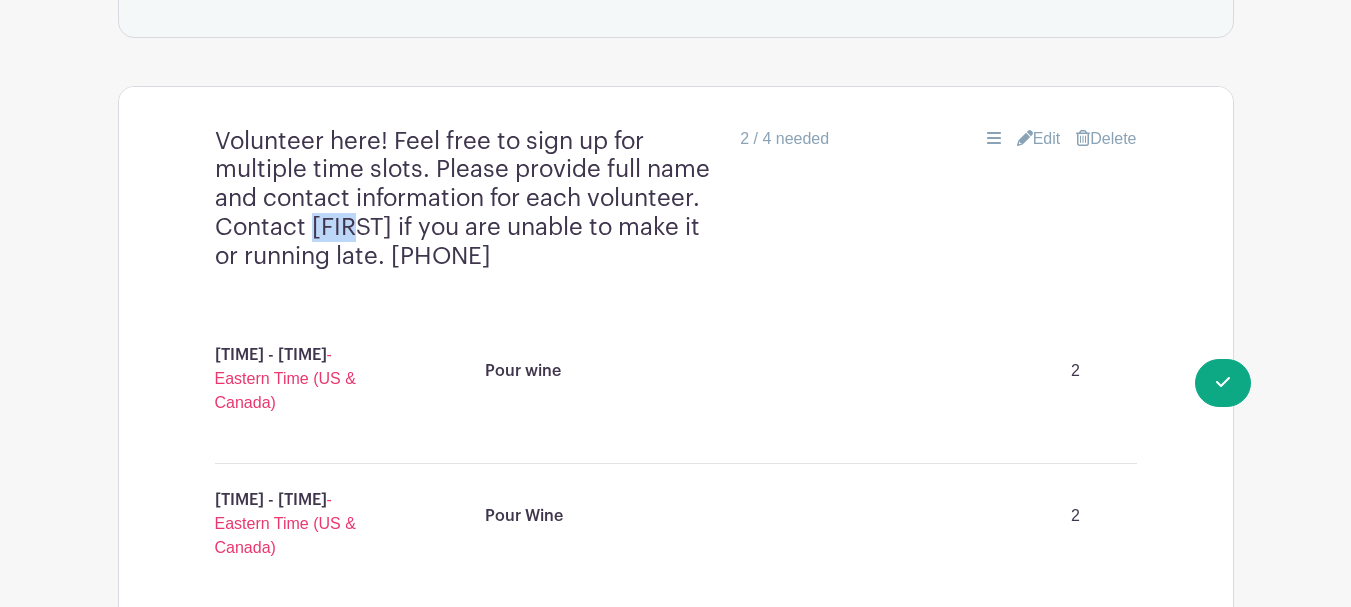 click on "Volunteer here! Feel free to sign up for multiple time slots. Please provide full name and contact information for each volunteer. Contact [FIRST] if you are unable to make it or running late. [PHONE]" at bounding box center [470, 199] 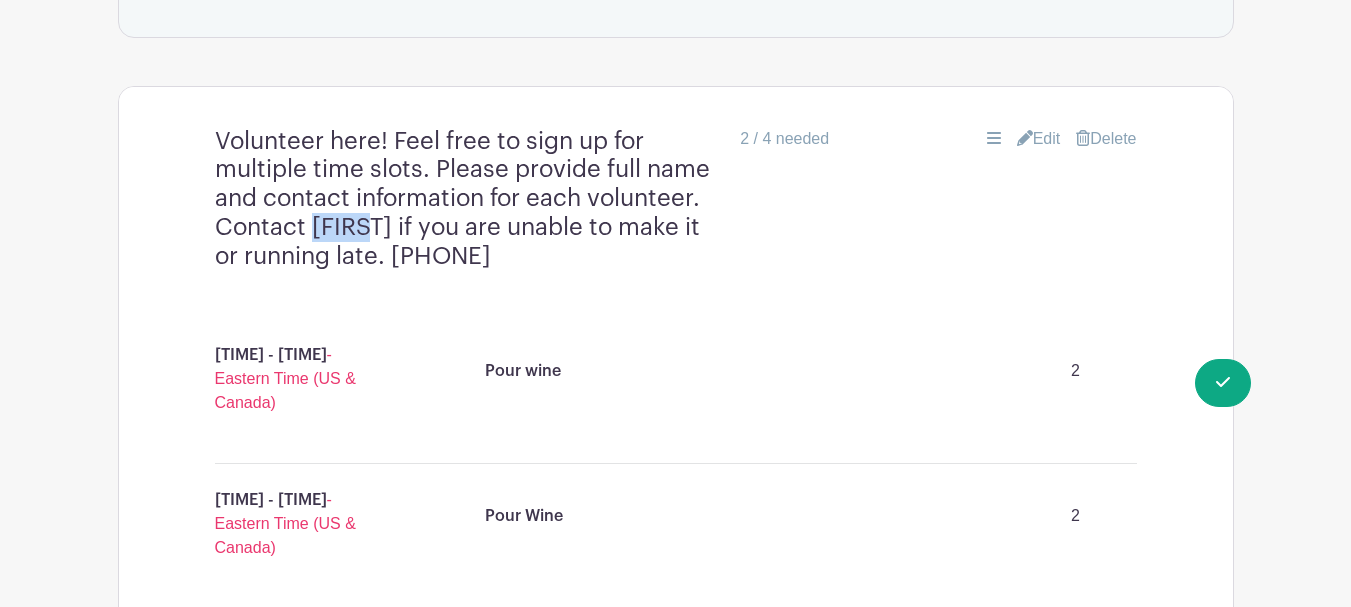 drag, startPoint x: 357, startPoint y: 223, endPoint x: 316, endPoint y: 223, distance: 41 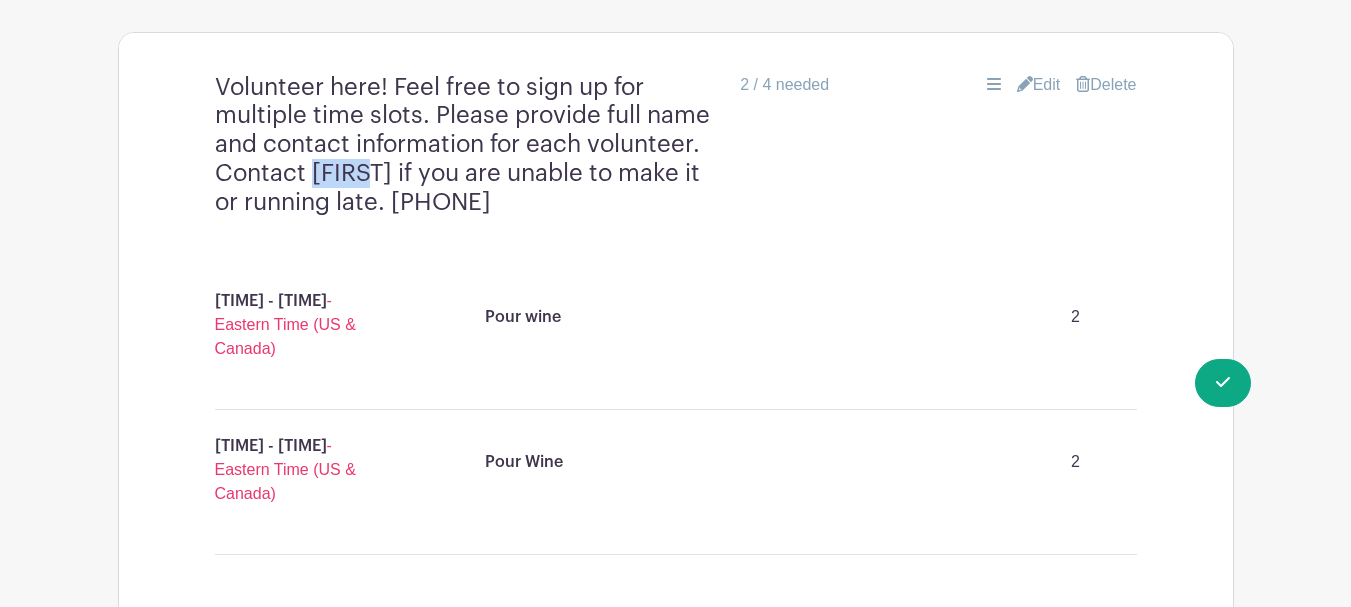 scroll, scrollTop: 1200, scrollLeft: 0, axis: vertical 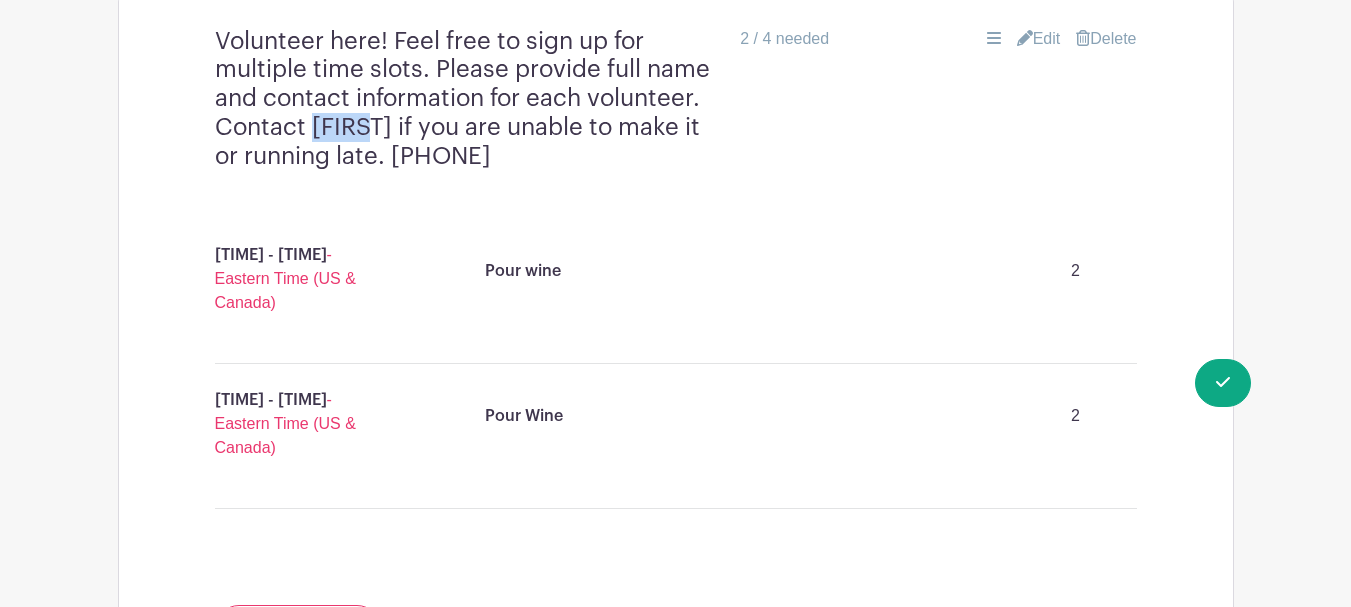 click on "Edit" at bounding box center (1039, 39) 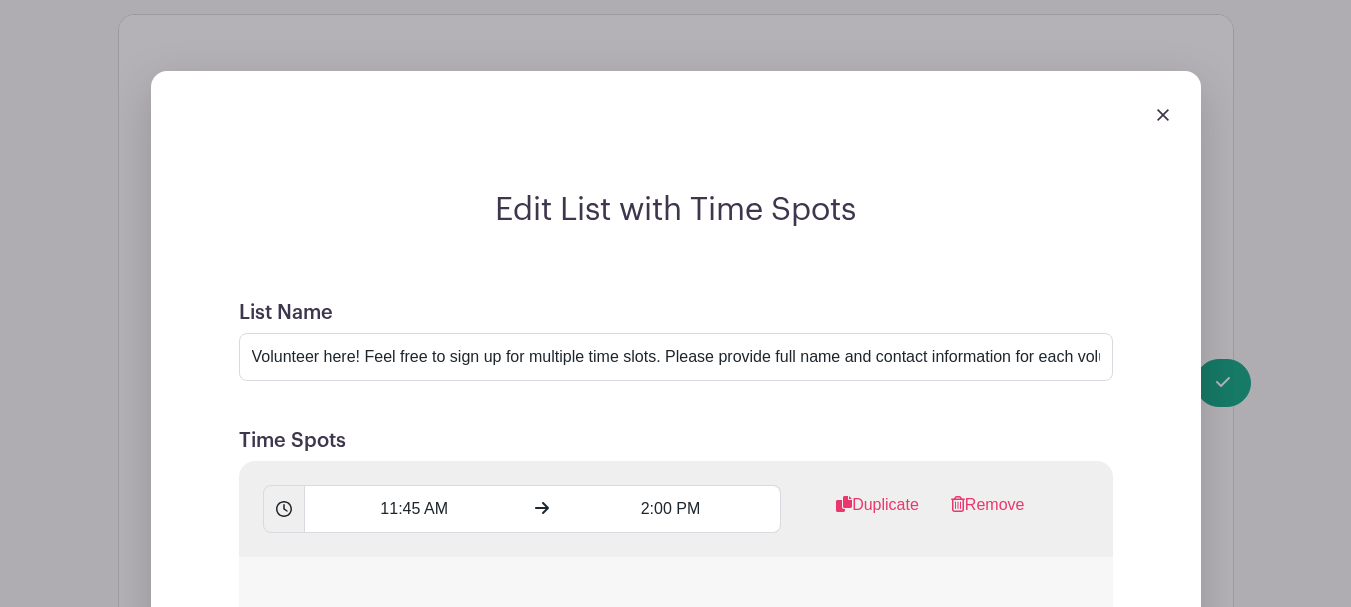 scroll, scrollTop: 1263, scrollLeft: 0, axis: vertical 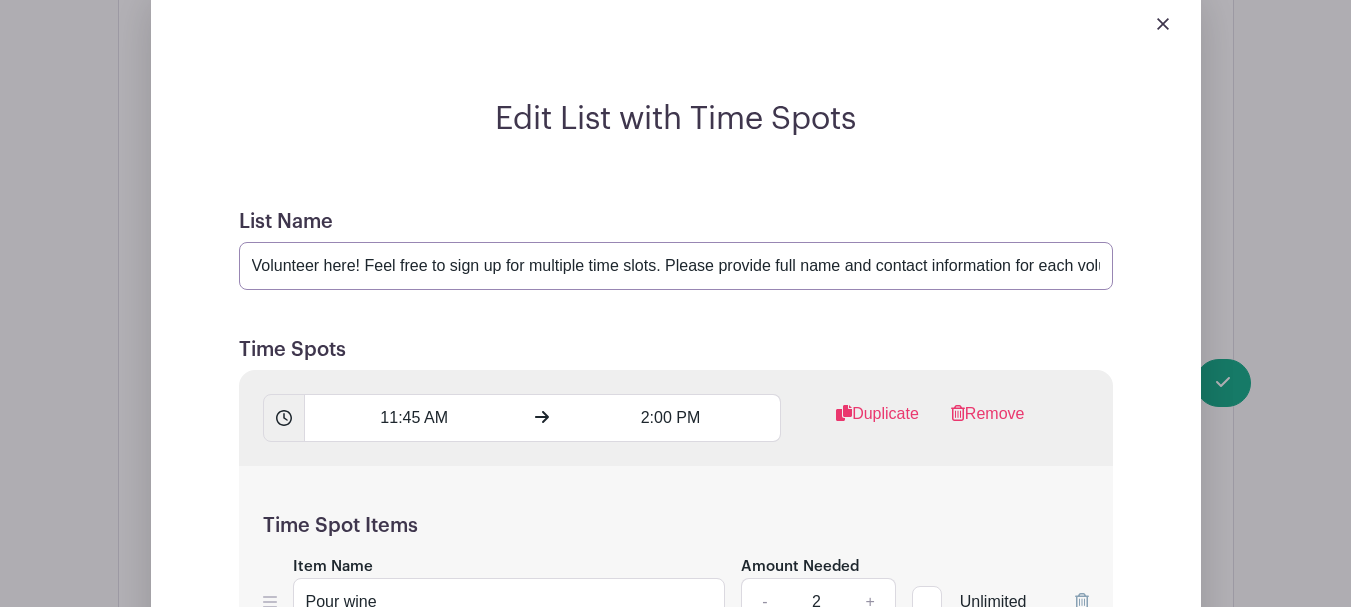 click on "Volunteer here! Feel free to sign up for multiple time slots. Please provide full name and contact information for each volunteer. Contact [FIRST] if you are unable to make it or running late. [PHONE]" at bounding box center (676, 266) 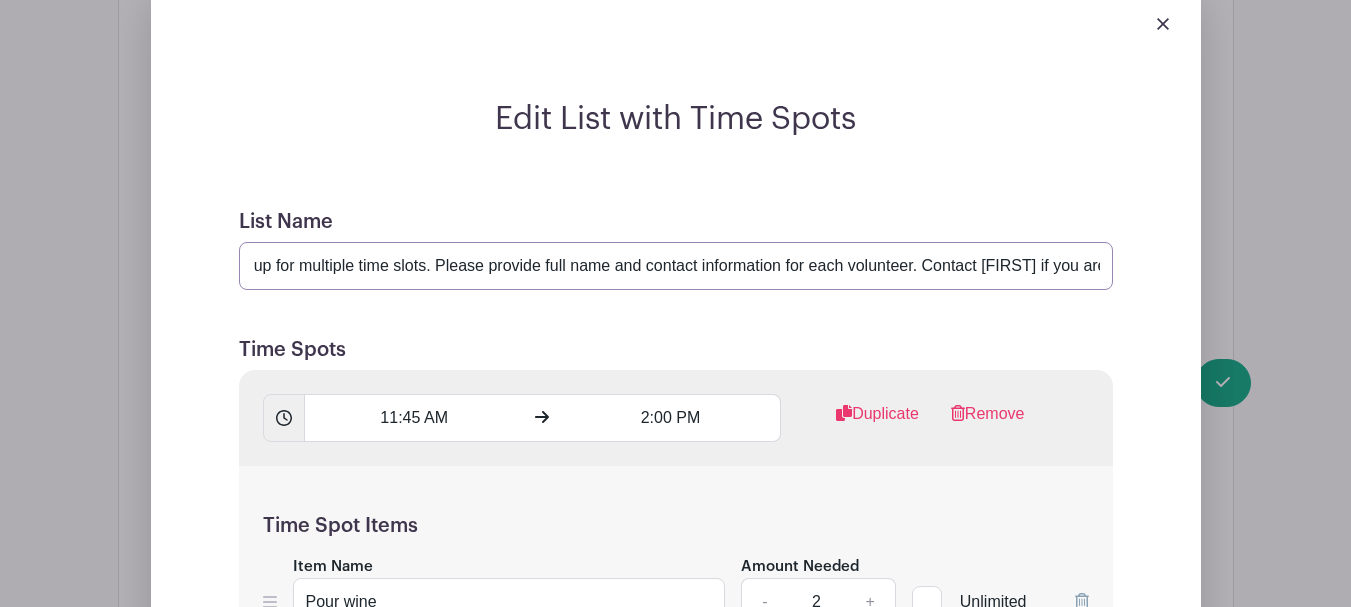 scroll, scrollTop: 0, scrollLeft: 273, axis: horizontal 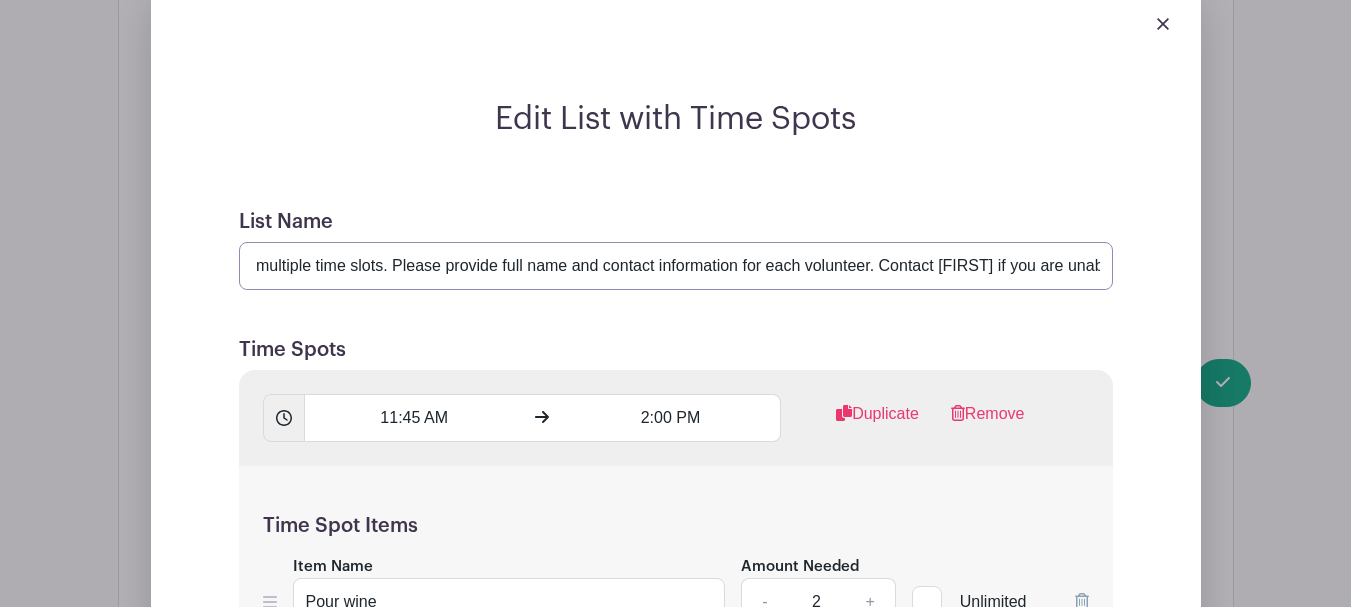 drag, startPoint x: 934, startPoint y: 265, endPoint x: 968, endPoint y: 268, distance: 34.132095 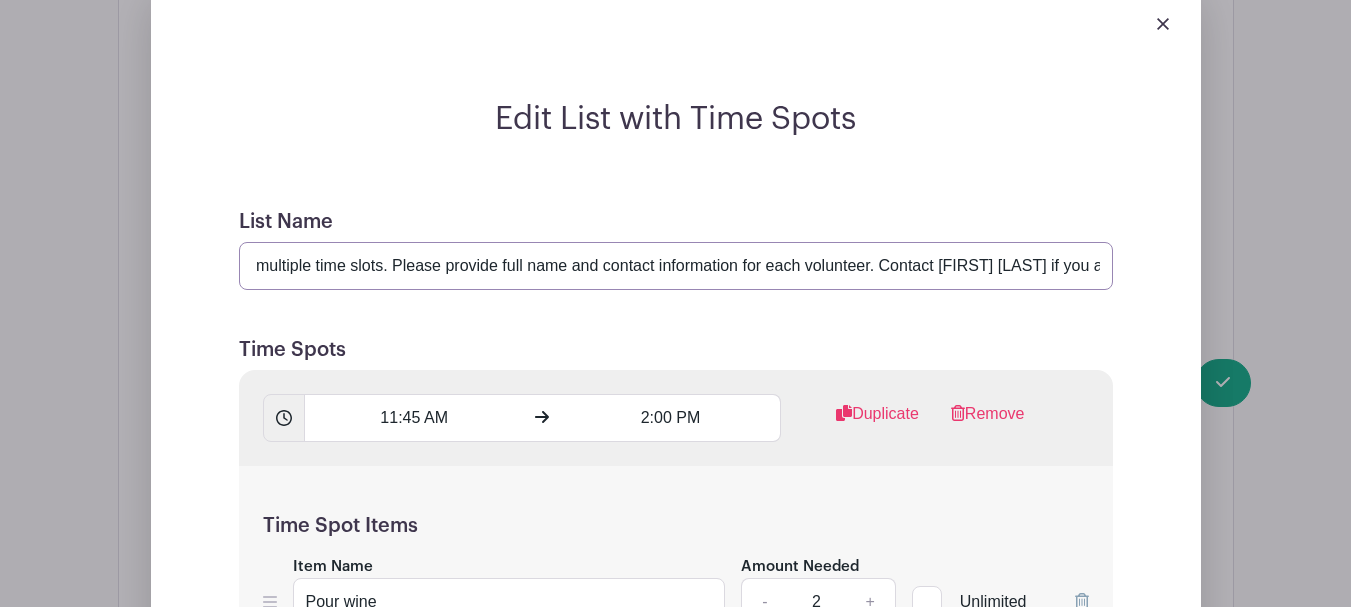 click on "Volunteer here! Feel free to sign up for multiple time slots. Please provide full name and contact information for each volunteer. Contact [FIRST] [LAST] if you are unable to make it or running late. [PHONE]" at bounding box center [676, 266] 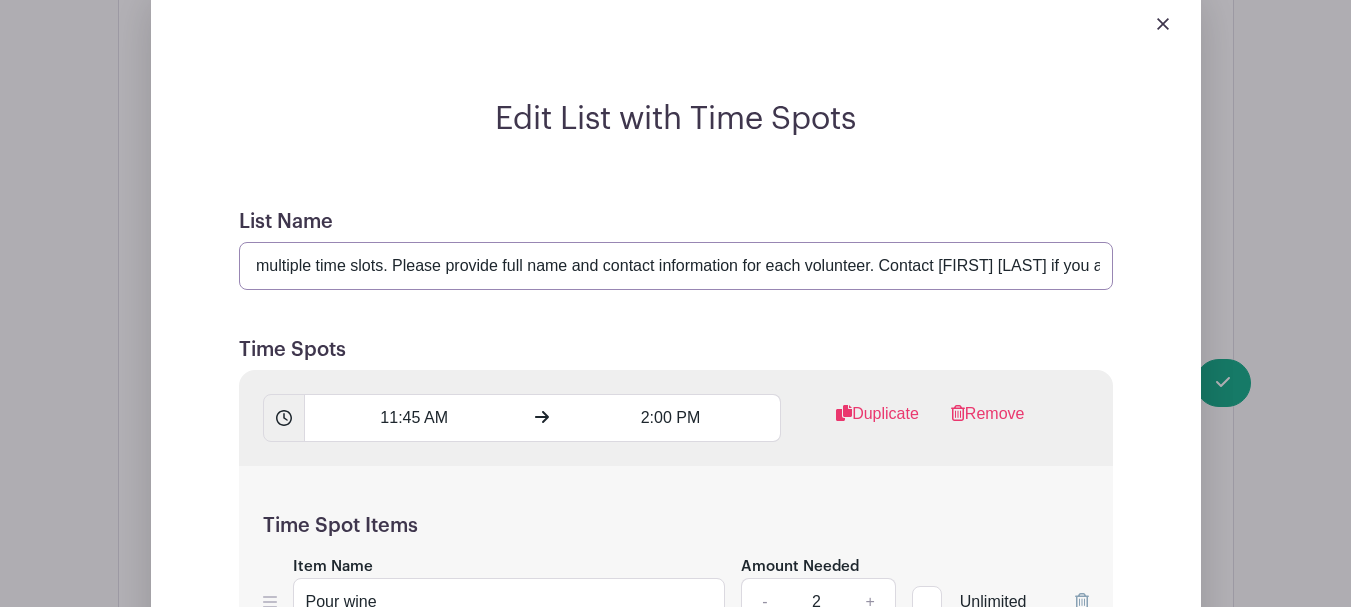 scroll, scrollTop: 0, scrollLeft: 0, axis: both 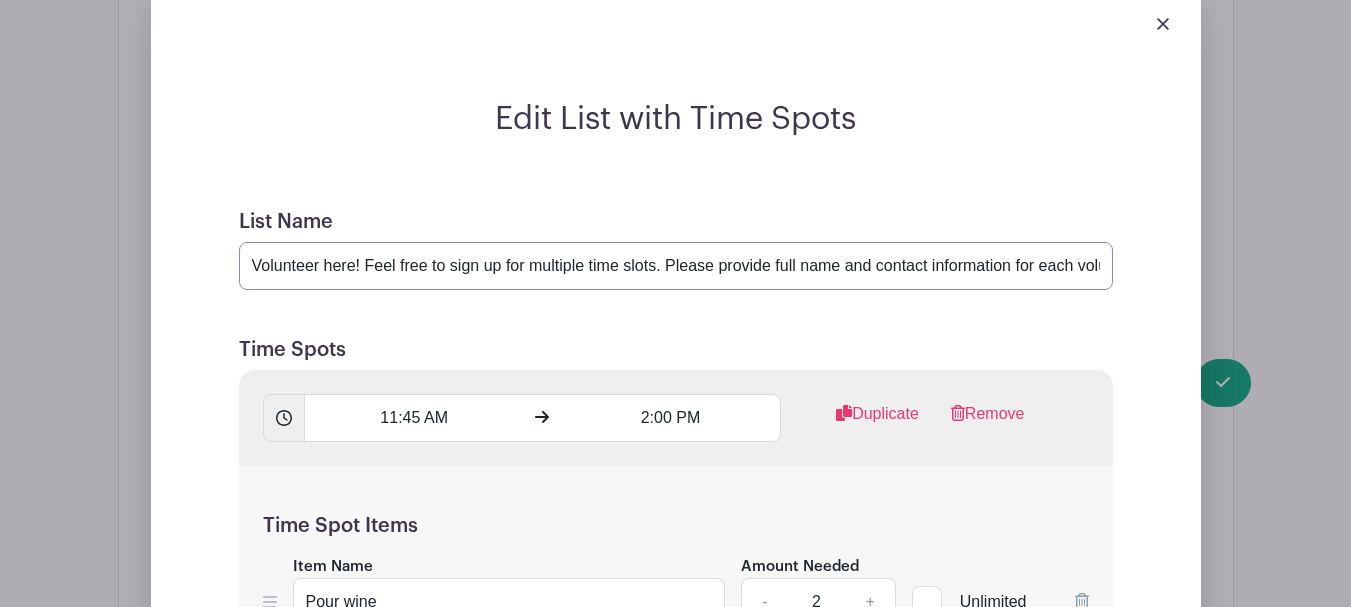 click on "Volunteer here! Feel free to sign up for multiple time slots. Please provide full name and contact information for each volunteer. Contact [FIRST] [LAST] if you are unable to make it or running late. [PHONE]" at bounding box center (676, 266) 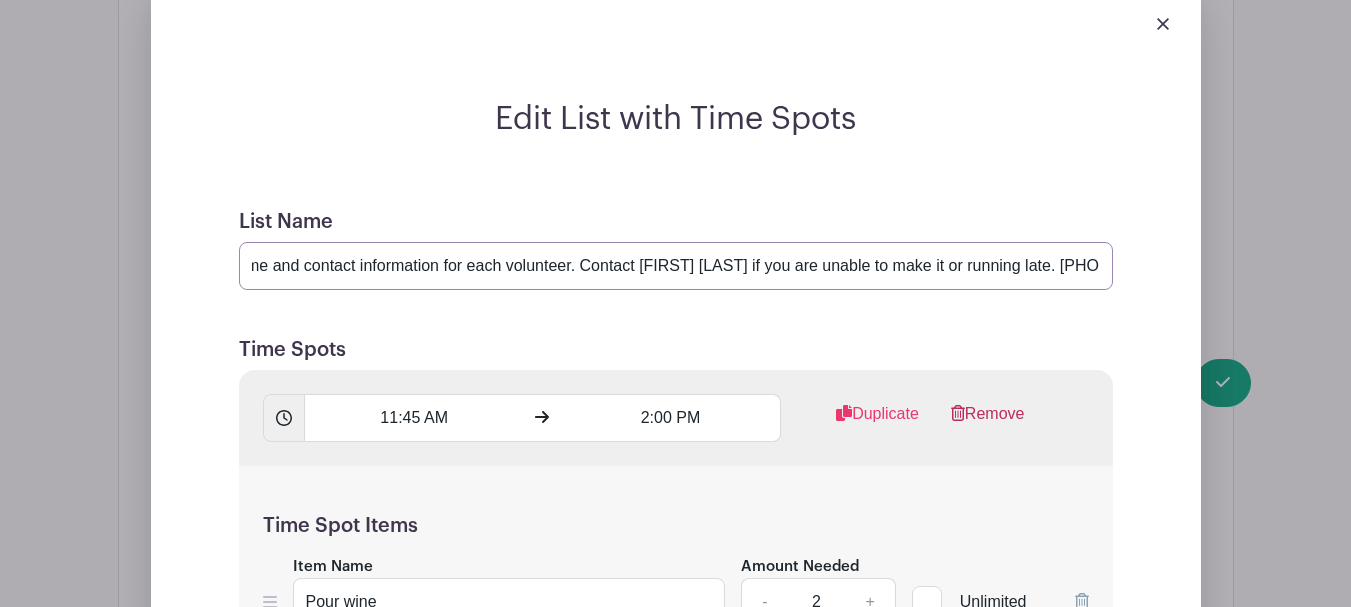 scroll, scrollTop: 0, scrollLeft: 588, axis: horizontal 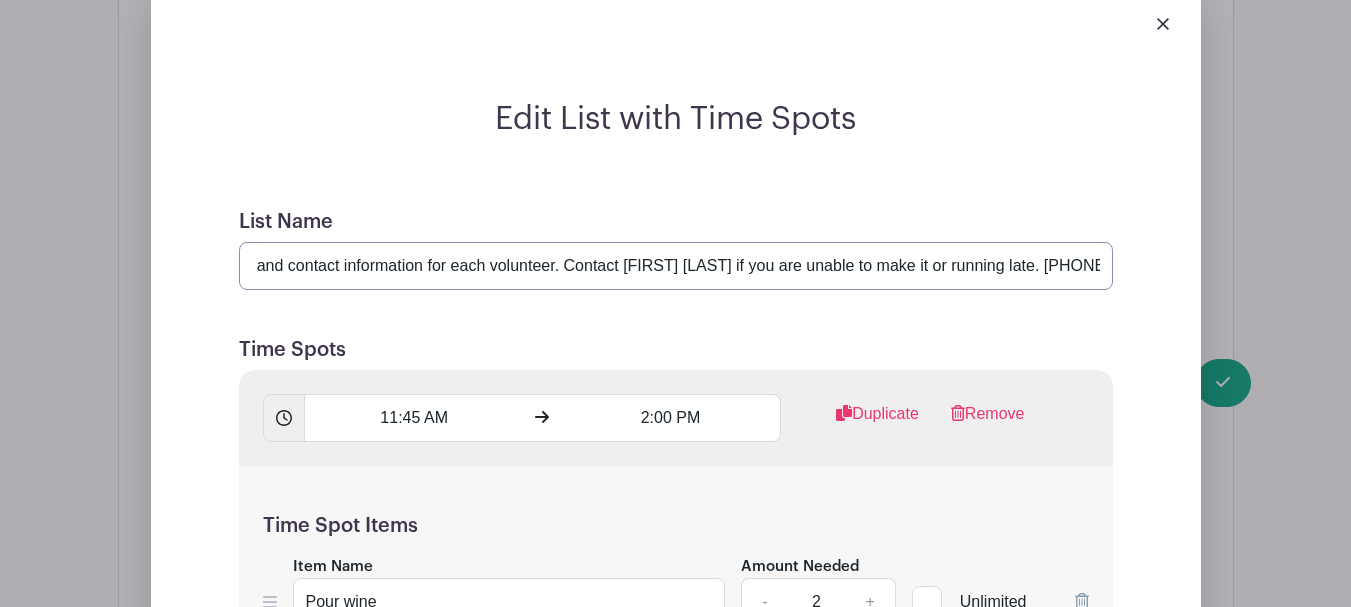 drag, startPoint x: 997, startPoint y: 267, endPoint x: 1133, endPoint y: 267, distance: 136 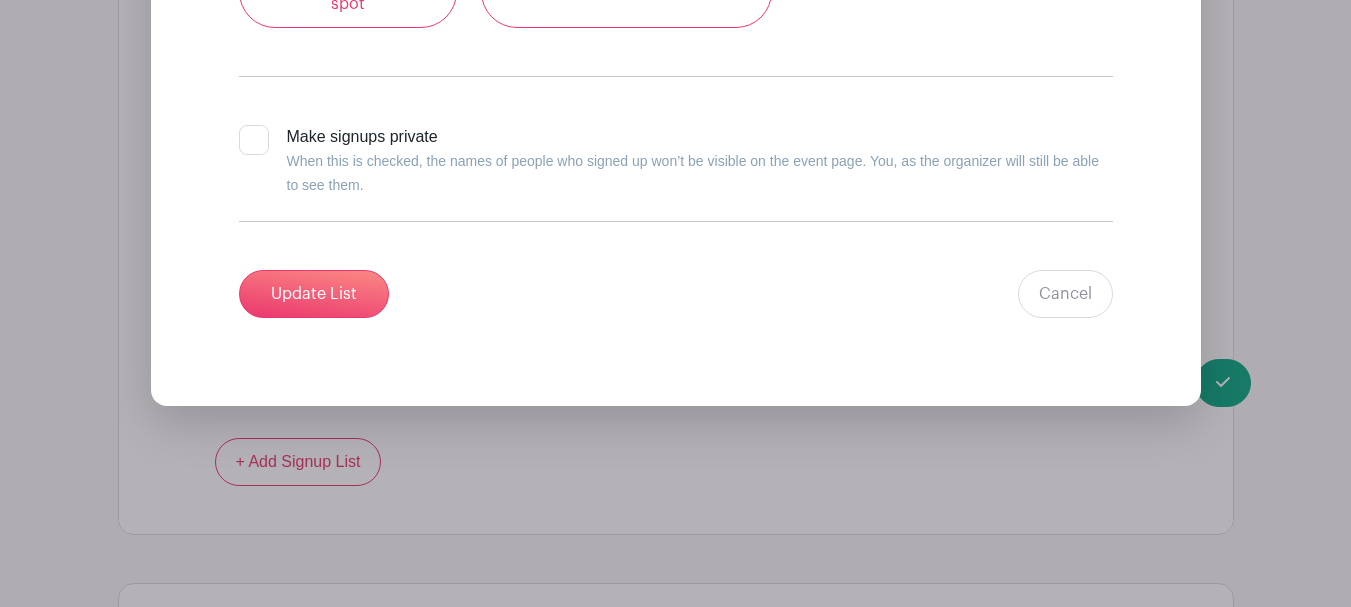 scroll, scrollTop: 2425, scrollLeft: 0, axis: vertical 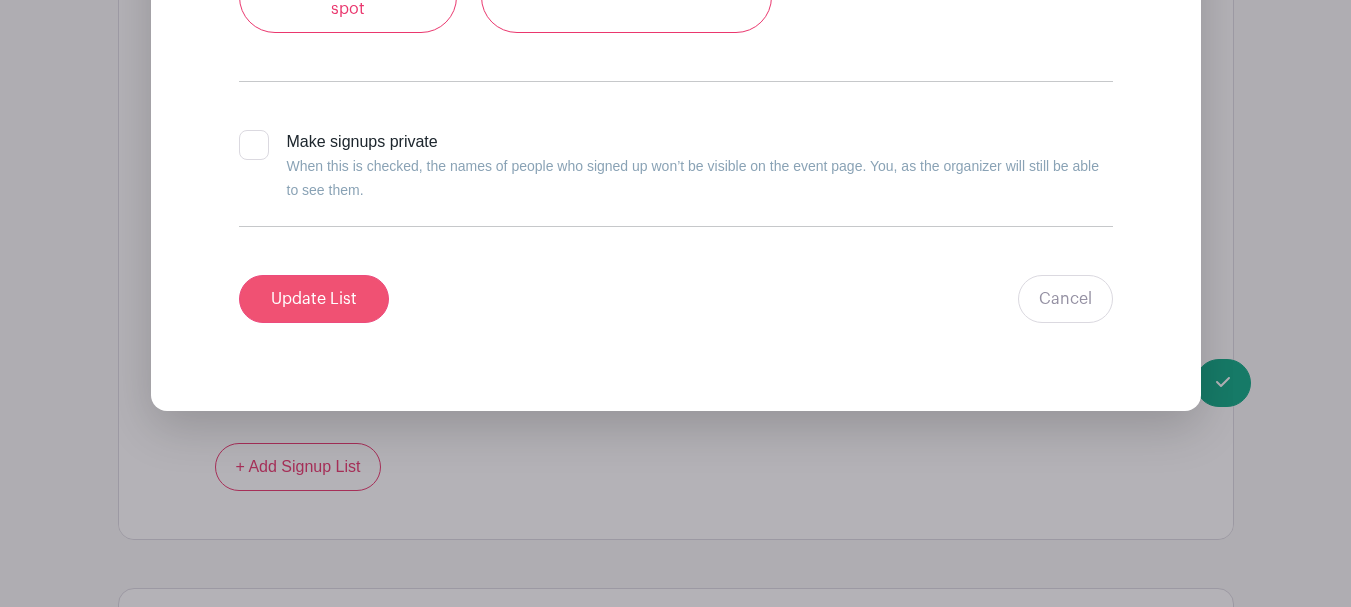 type on "Volunteer here! Feel free to sign up for multiple time slots. Please provide full name and contact information for each volunteer. Contact [FIRST] [LAST] if you are unable to make it or running late. [PHONE]" 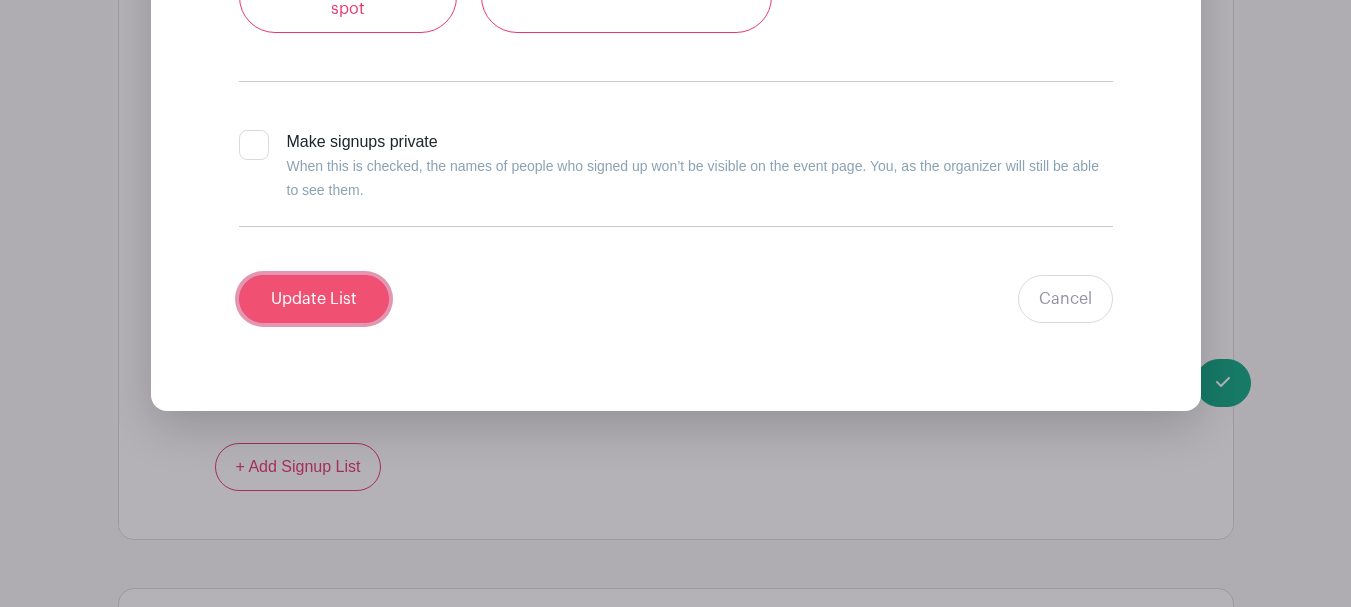 click on "Update List" at bounding box center (314, 299) 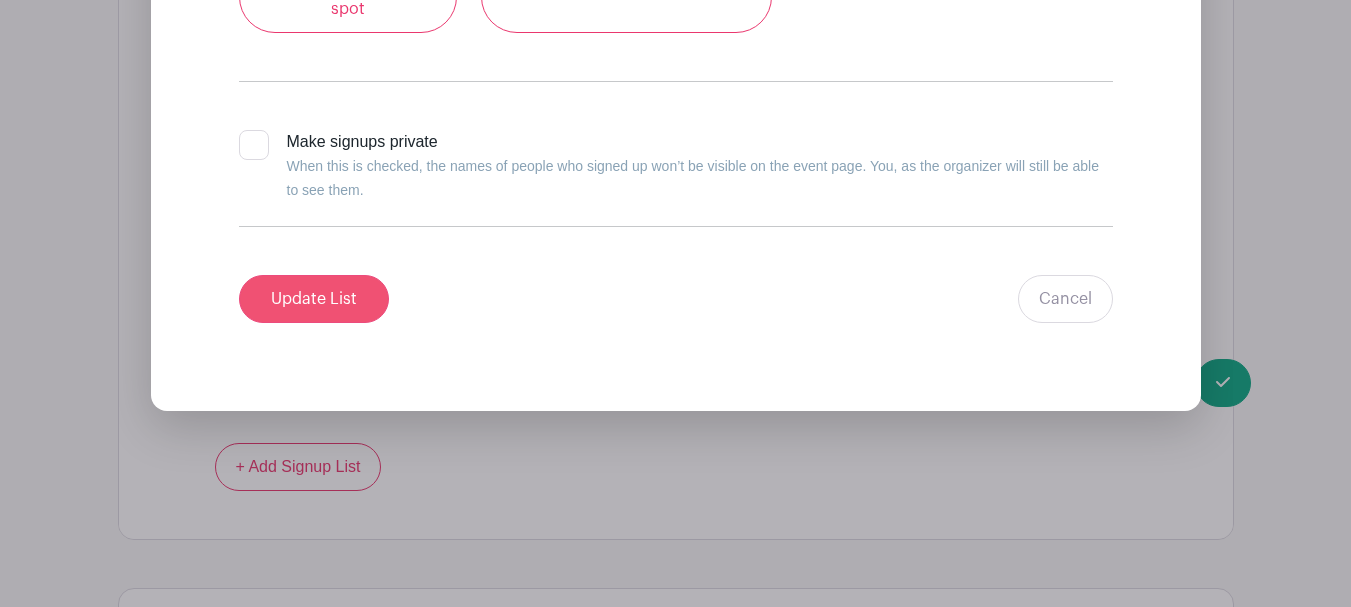 scroll, scrollTop: 0, scrollLeft: 0, axis: both 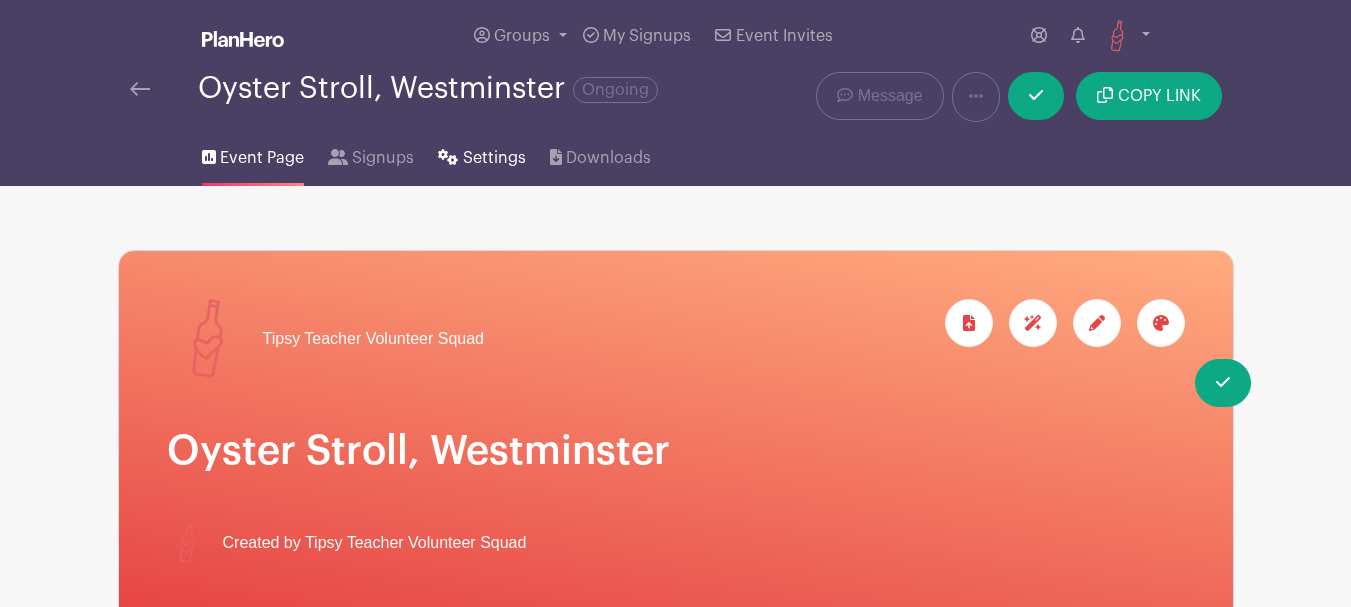 click on "Settings" at bounding box center (494, 158) 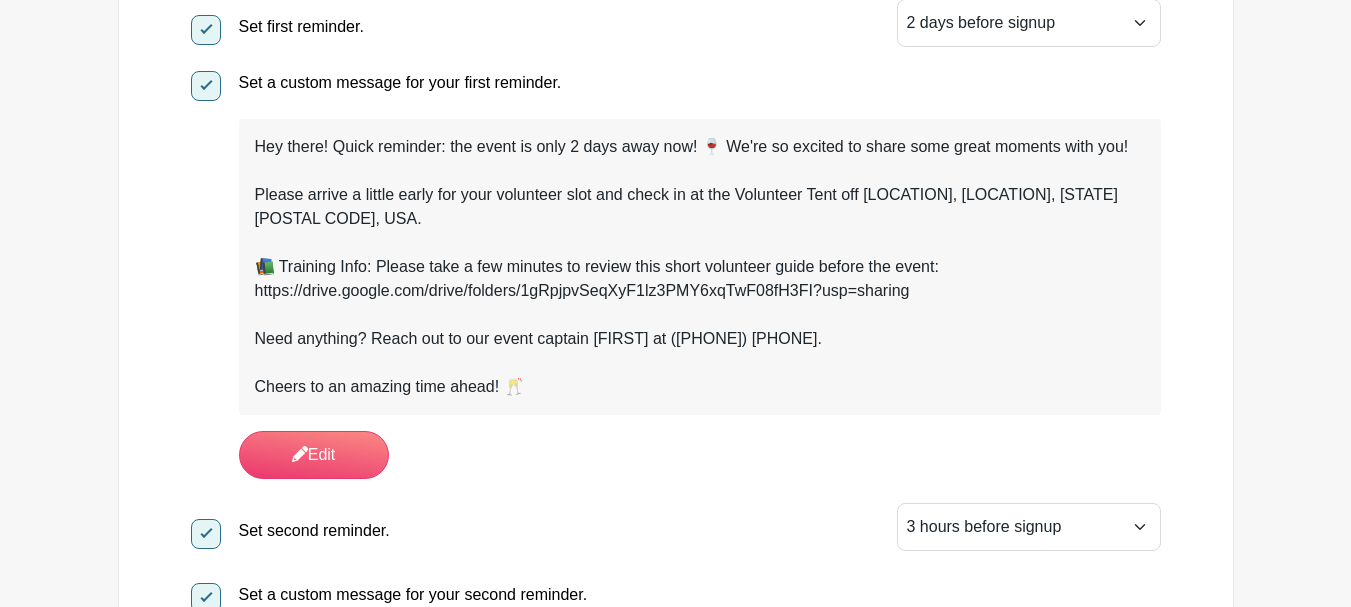 scroll, scrollTop: 900, scrollLeft: 0, axis: vertical 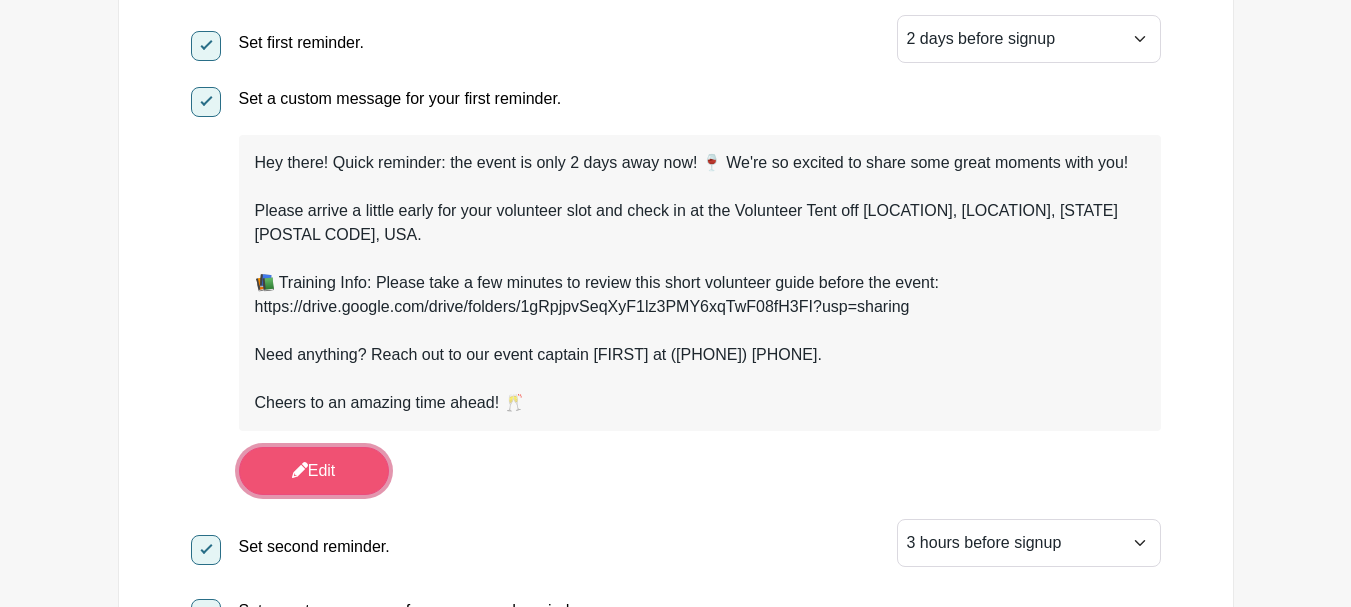 click on "Edit" at bounding box center (314, 471) 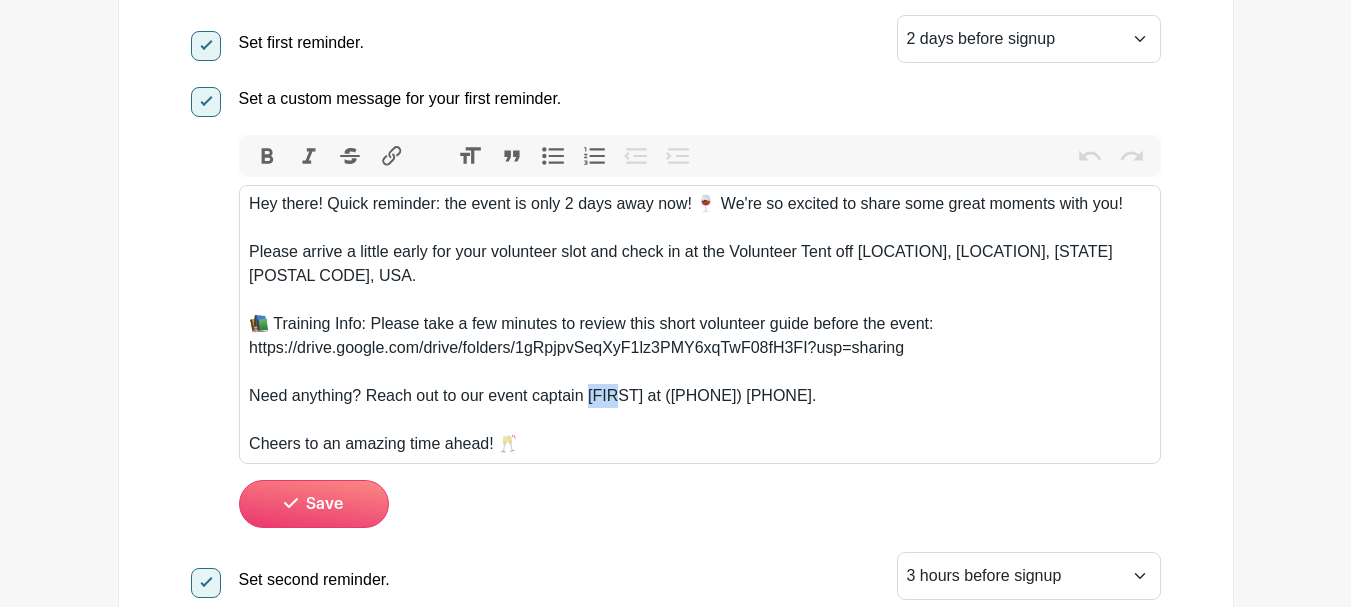 drag, startPoint x: 588, startPoint y: 394, endPoint x: 618, endPoint y: 396, distance: 30.066593 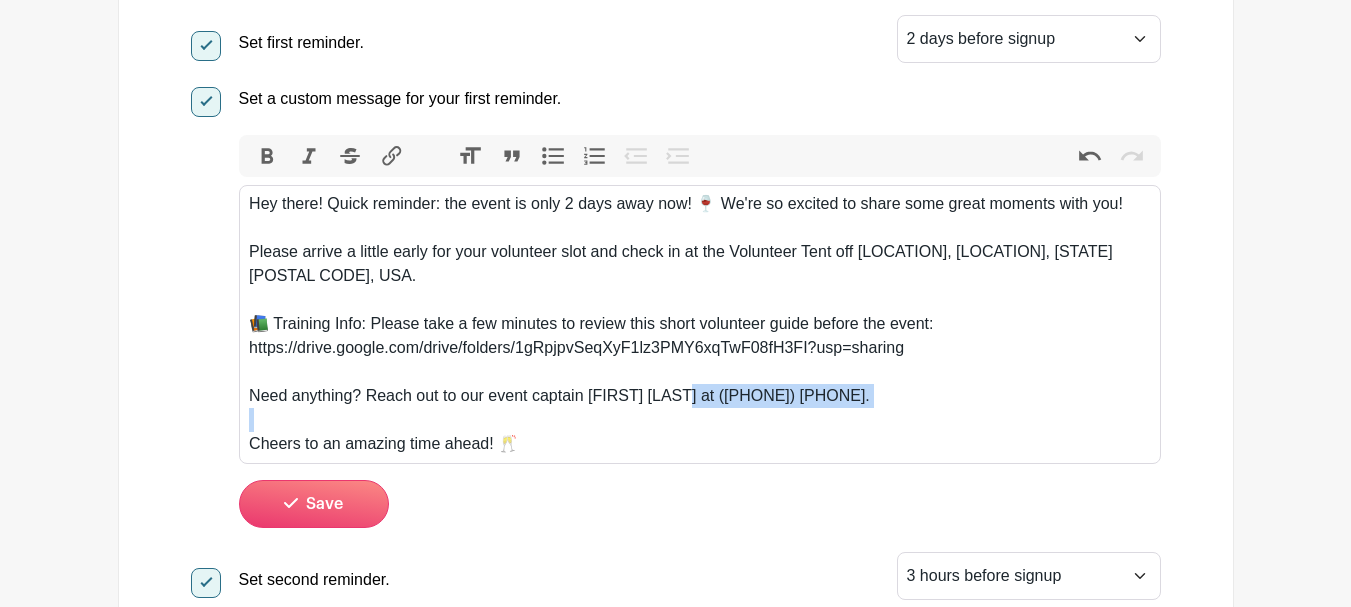 drag, startPoint x: 673, startPoint y: 393, endPoint x: 792, endPoint y: 412, distance: 120.50726 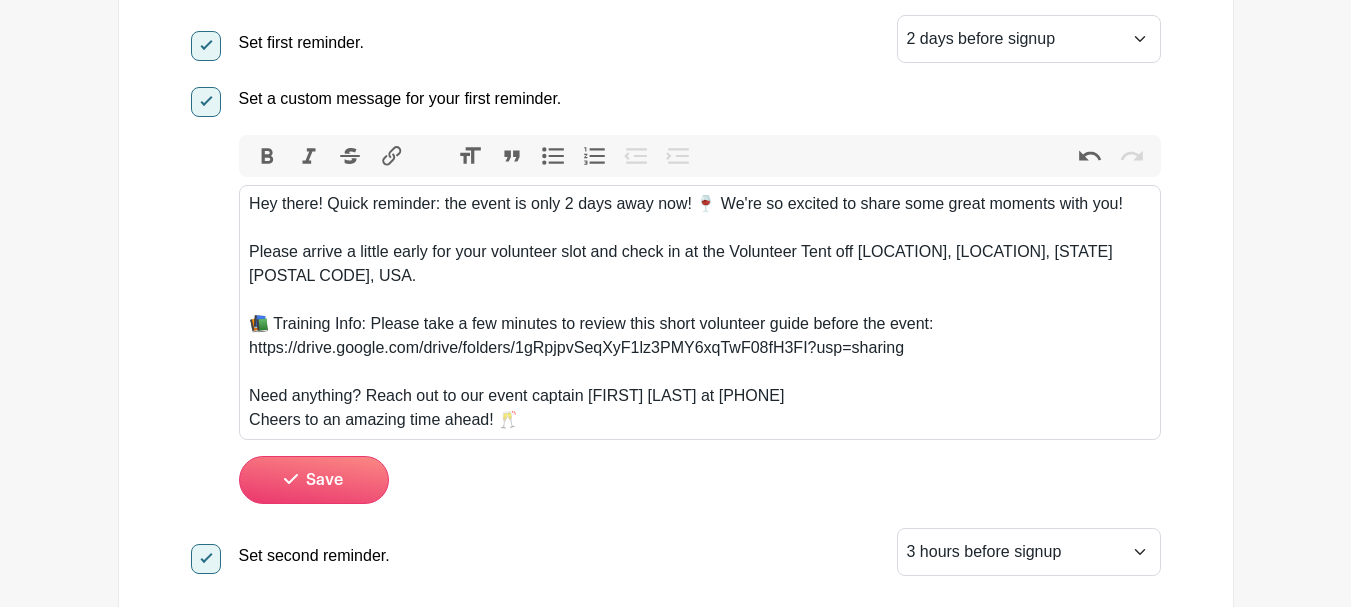 type on "<div>Hey there! Quick reminder: the event is only 2 days away now! 🍷 We're so excited to share some great moments with you!</div><div>&nbsp;</div><div>Please arrive a little early for your volunteer slot and check in at the Volunteer Tent off [LOCATION], [LOCATION], [STATE] [POSTAL CODE], USA.</div><div>&nbsp;</div><div>📚 Training Info: Please take a few minutes to review this short volunteer guide before the event:</div><div>https://drive.google.com/drive/folders/1gRpjpvSeqXyF1lz3PMY6xqTwF08fH3FI?usp=sharing</div><div>&nbsp;</div><div>Need anything? Reach out to our event captain [FIRST] [LAST] at [PHONE].<br><br></div><div>Cheers to an amazing time ahead! 🥂</div>" 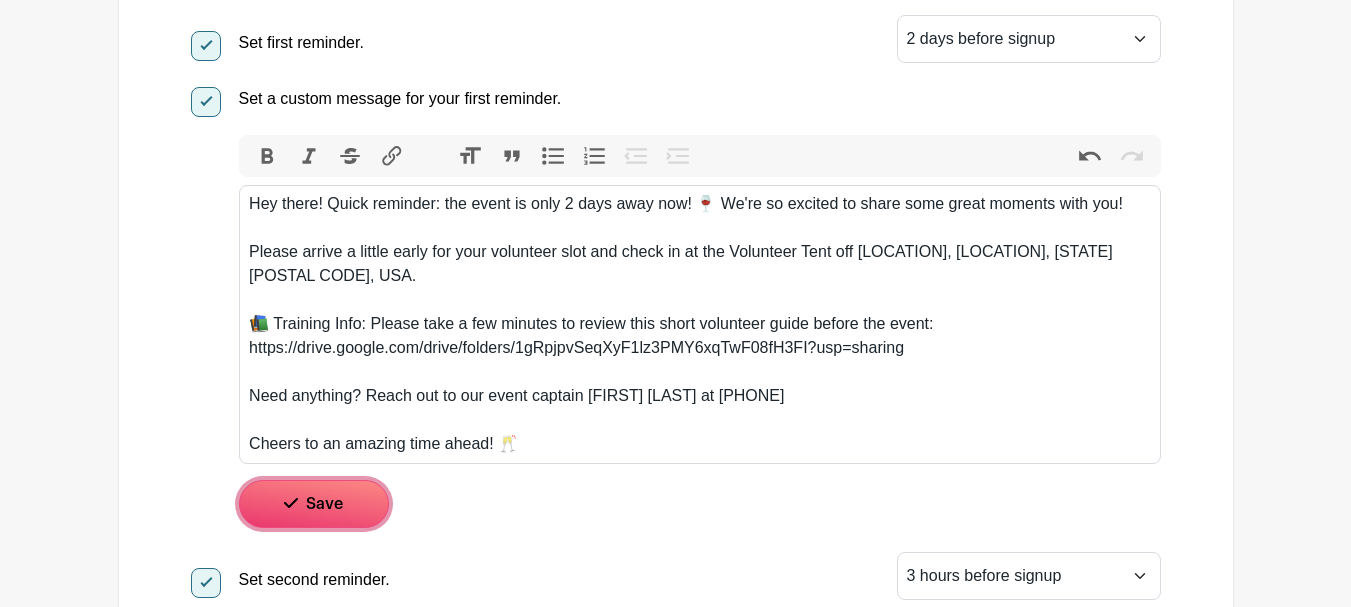 click on "Save" at bounding box center (314, 504) 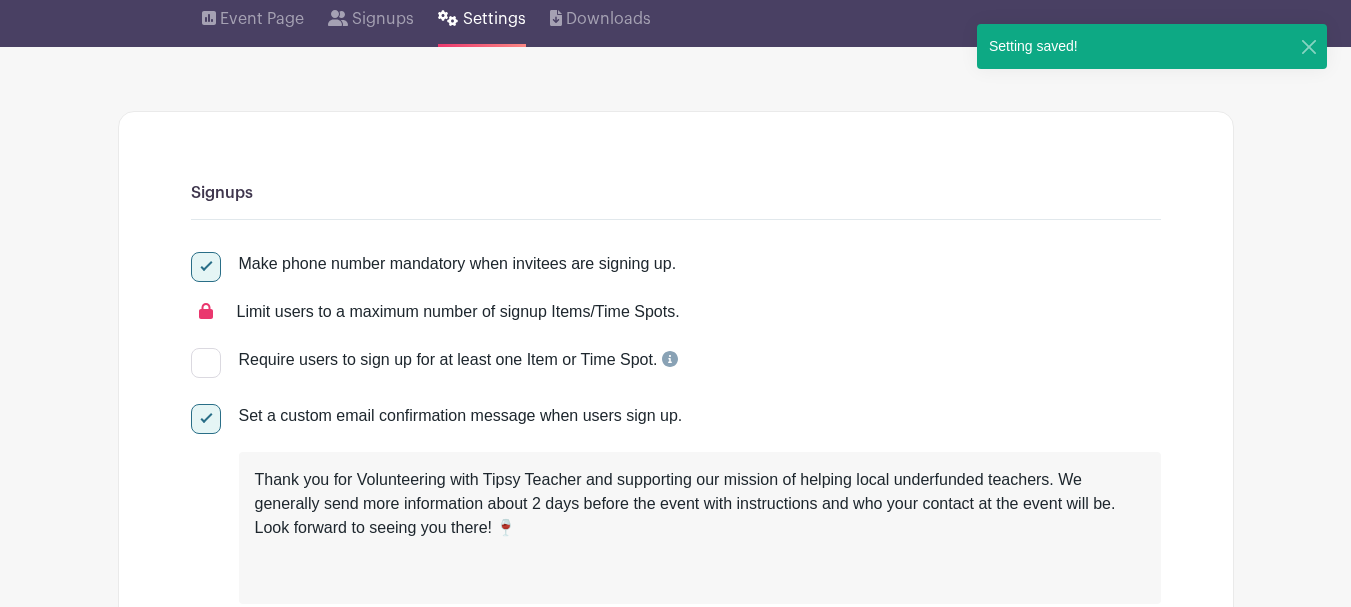 scroll, scrollTop: 0, scrollLeft: 0, axis: both 